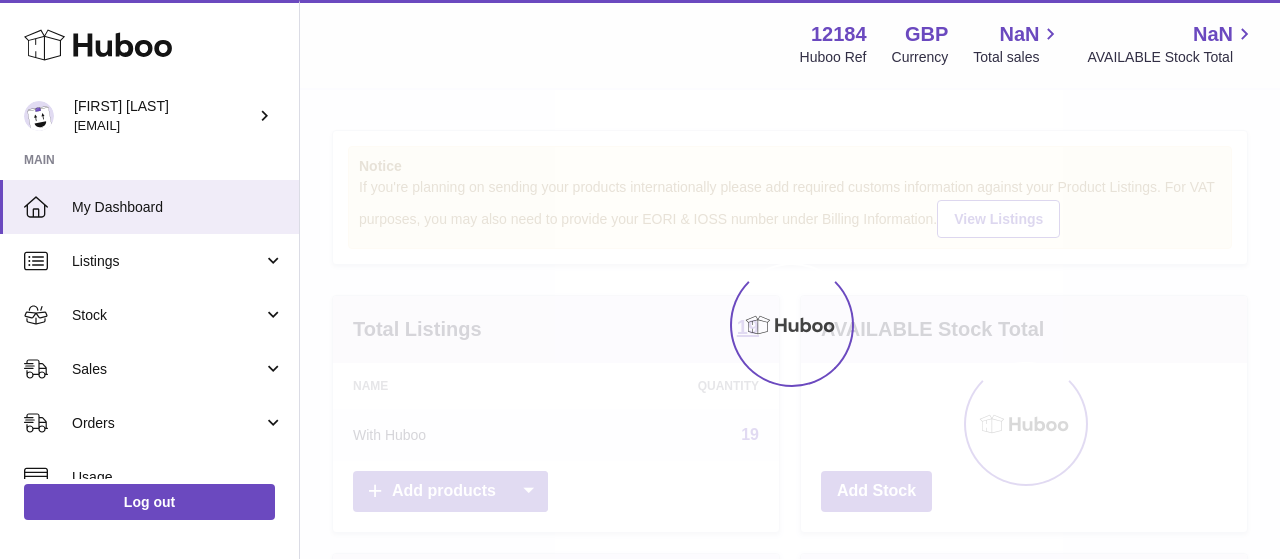 scroll, scrollTop: 0, scrollLeft: 0, axis: both 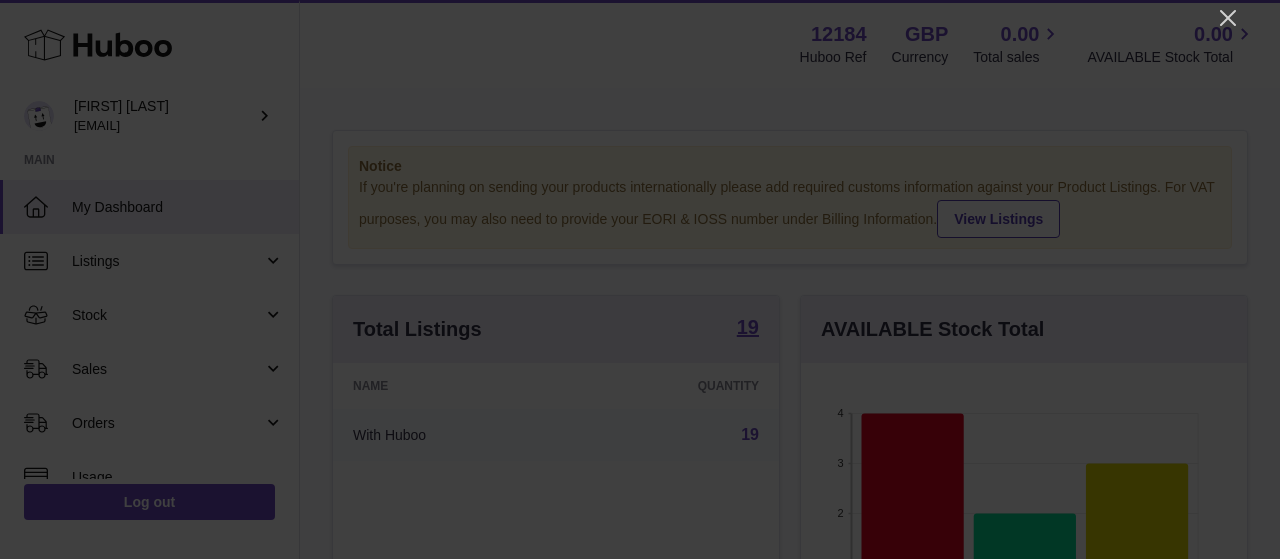 click at bounding box center [640, 279] 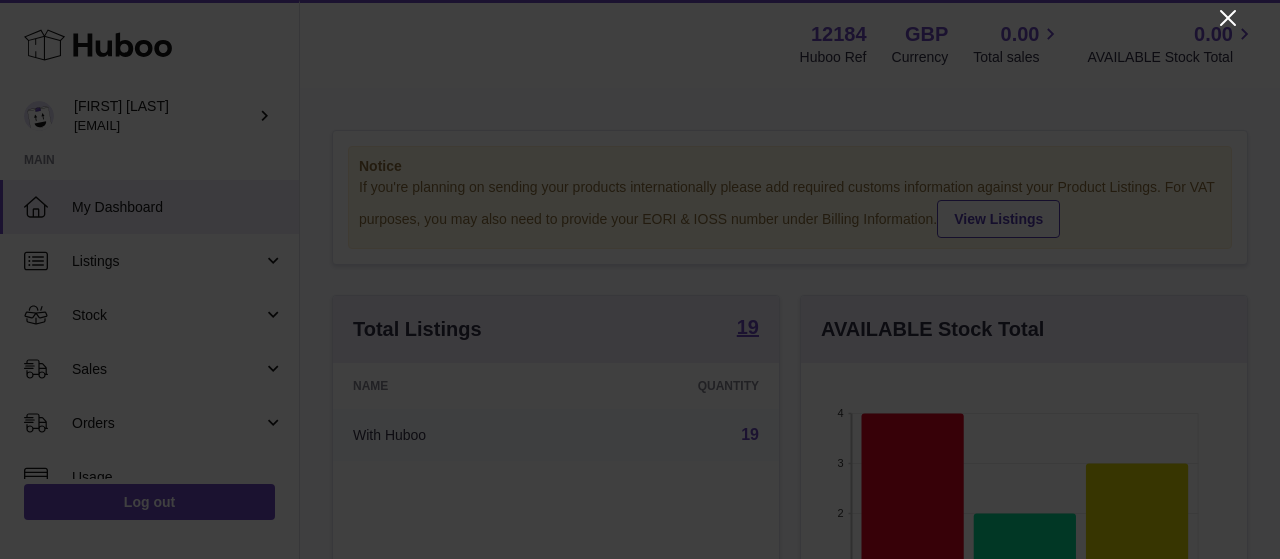 click 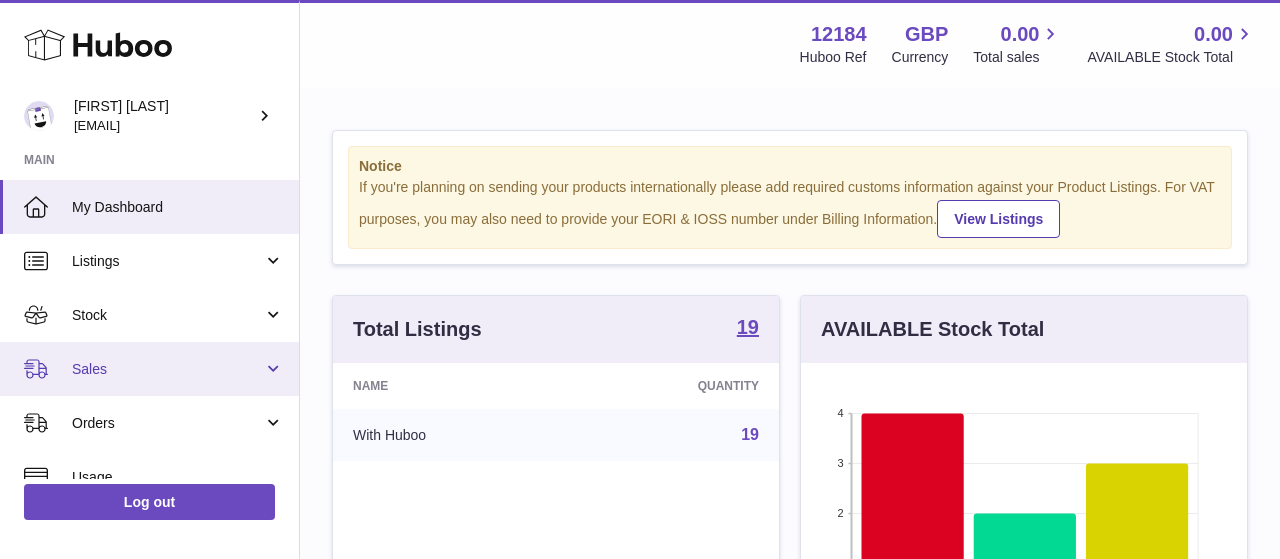 click on "Sales" at bounding box center (149, 369) 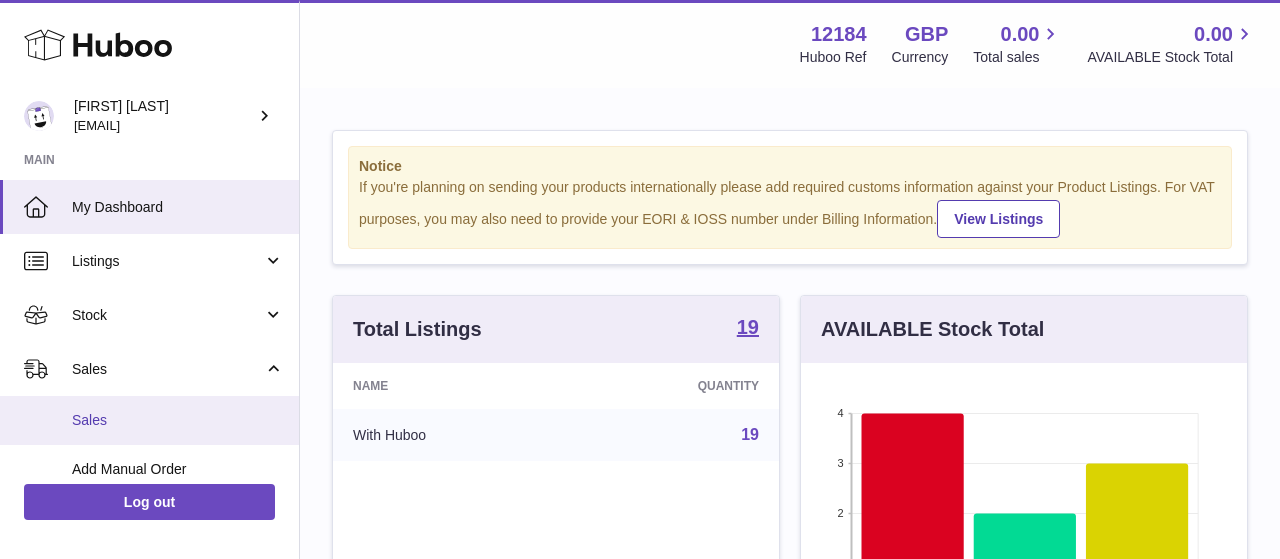 click on "Sales" at bounding box center (178, 420) 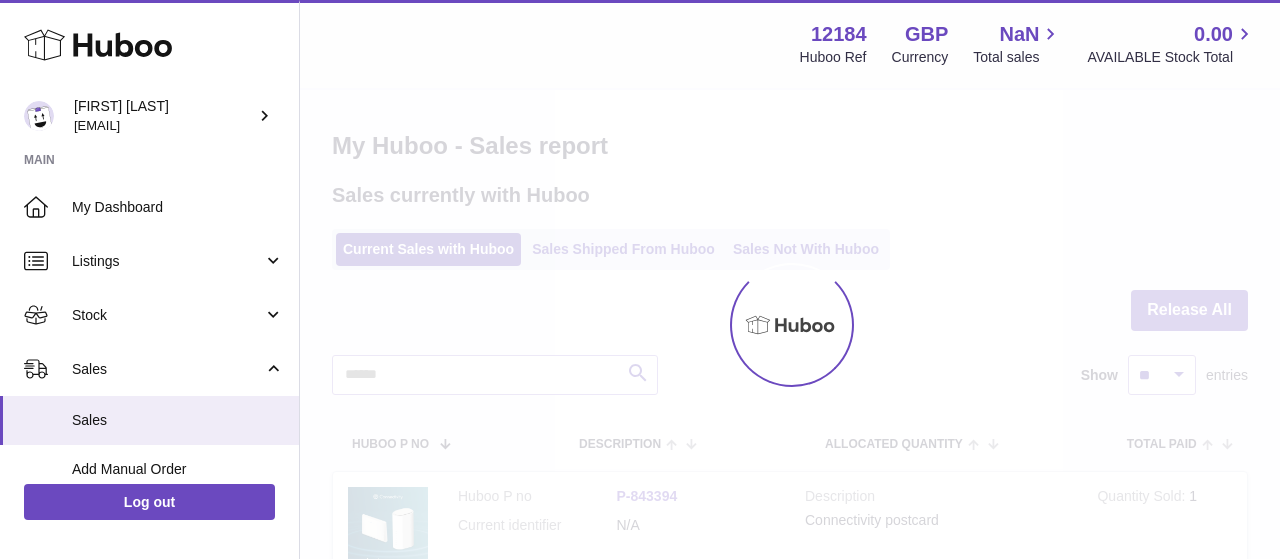 scroll, scrollTop: 0, scrollLeft: 0, axis: both 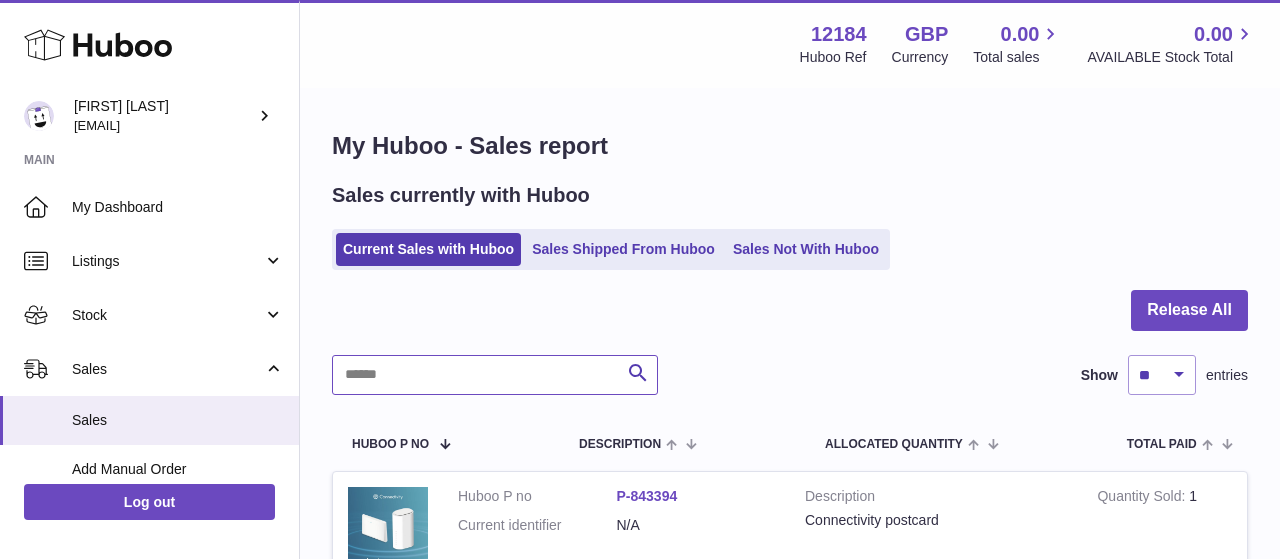 click at bounding box center (495, 375) 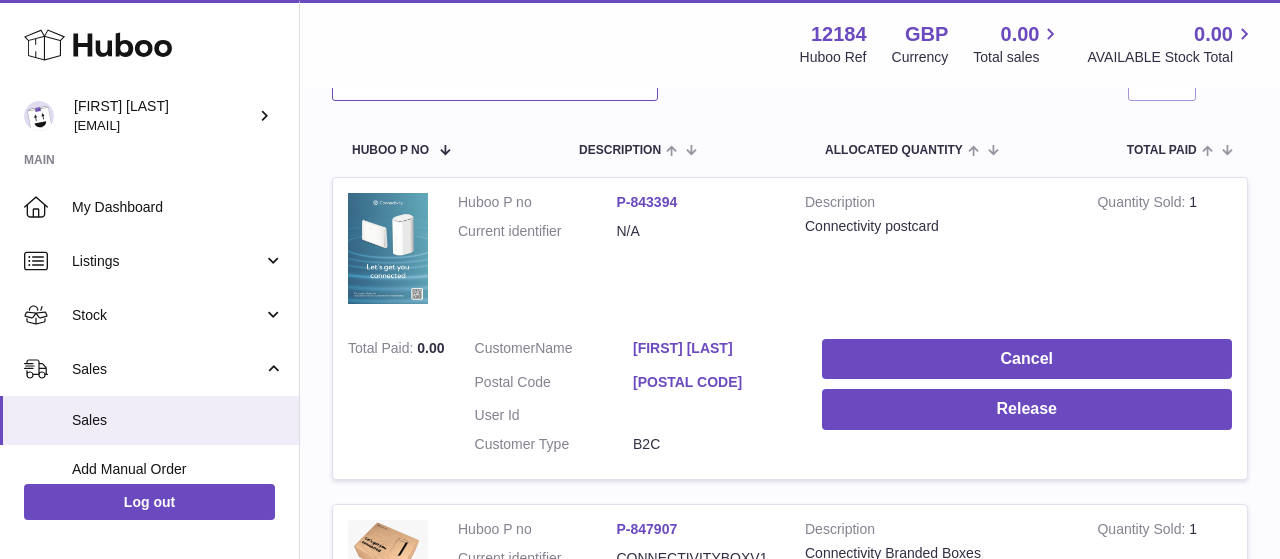 scroll, scrollTop: 0, scrollLeft: 0, axis: both 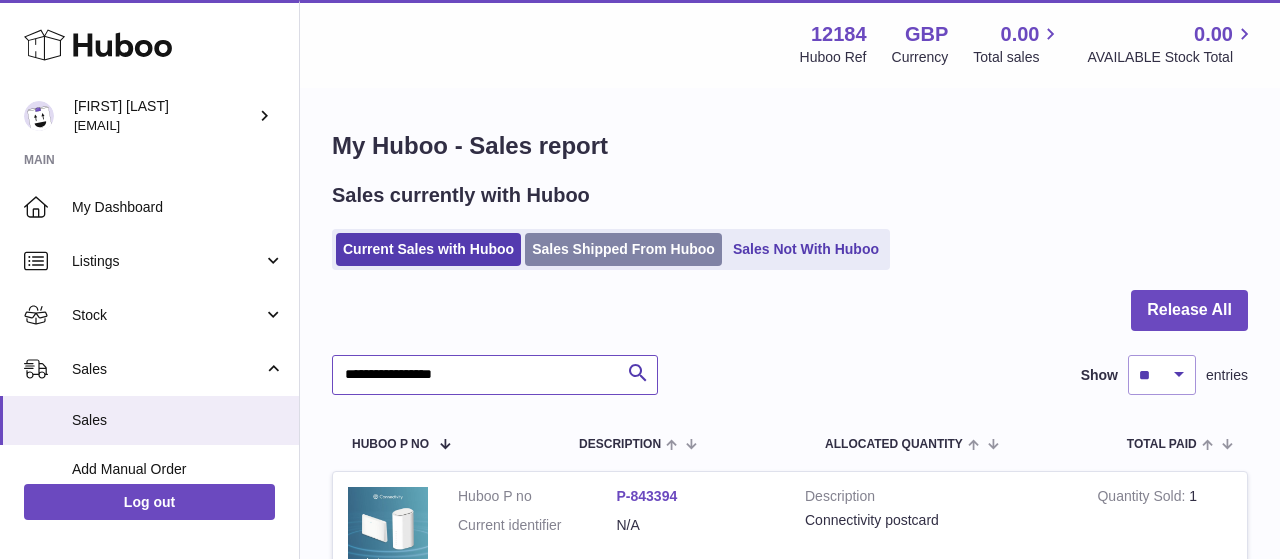 type on "**********" 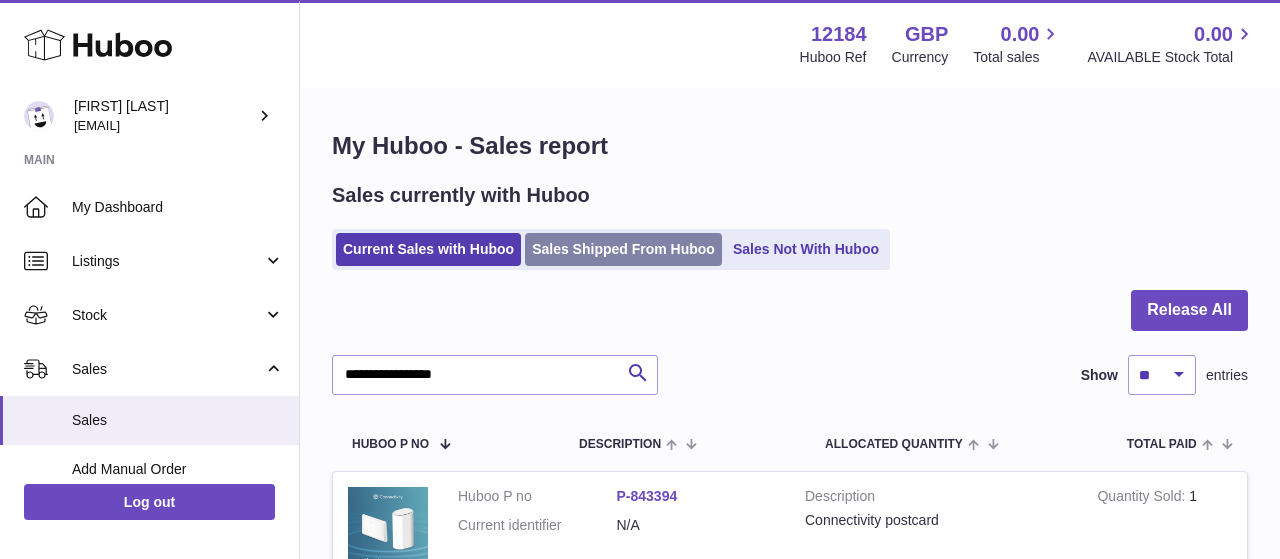 click on "Sales Shipped From Huboo" at bounding box center [623, 249] 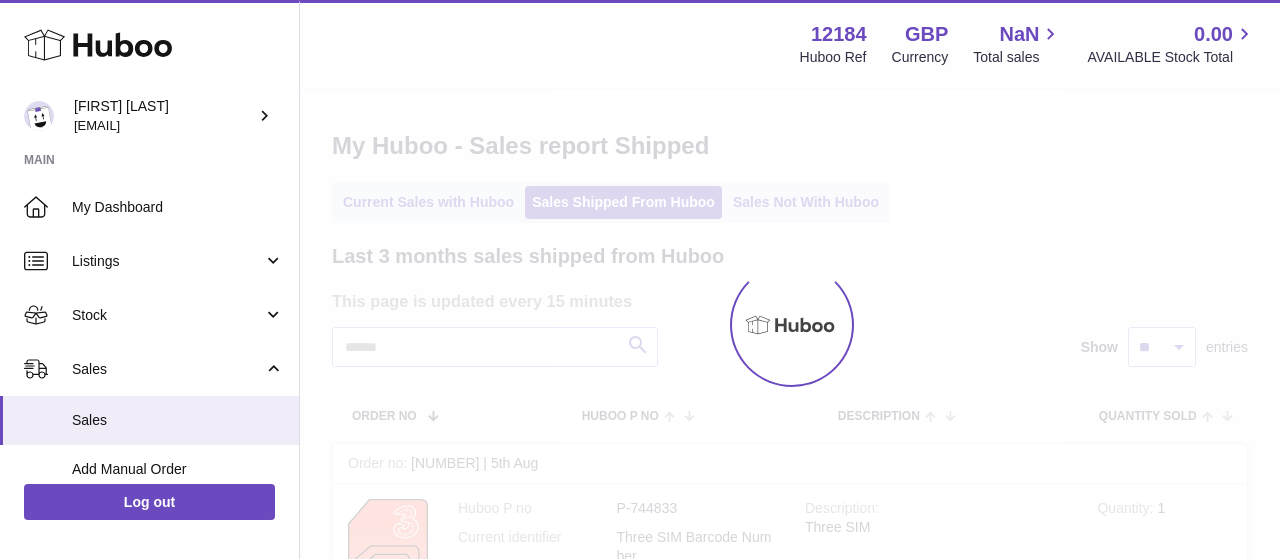 scroll, scrollTop: 0, scrollLeft: 0, axis: both 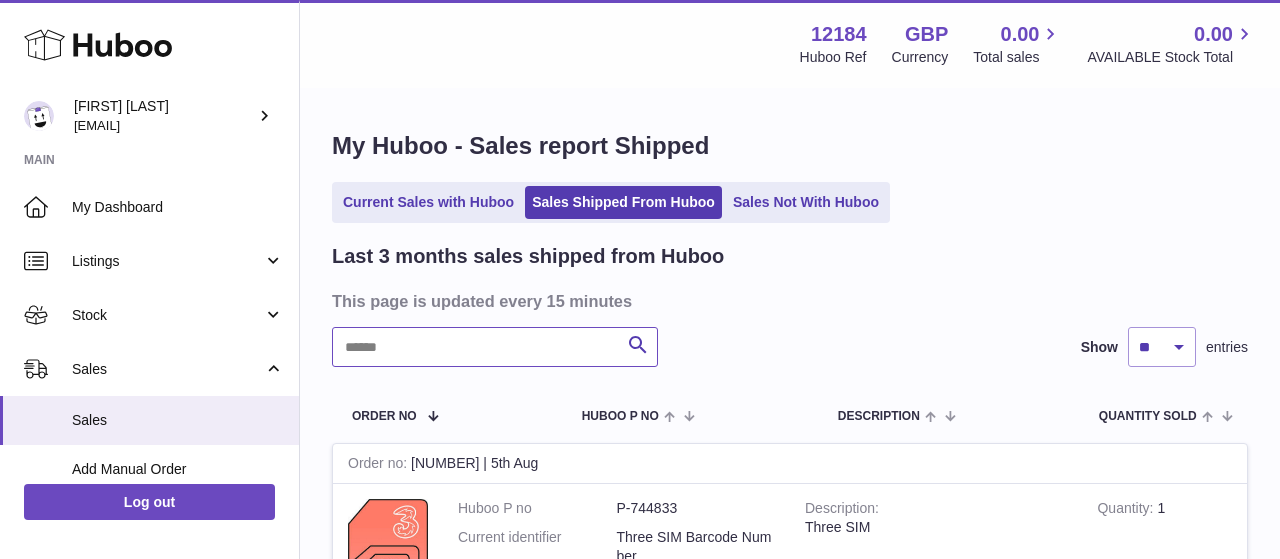 click at bounding box center (495, 347) 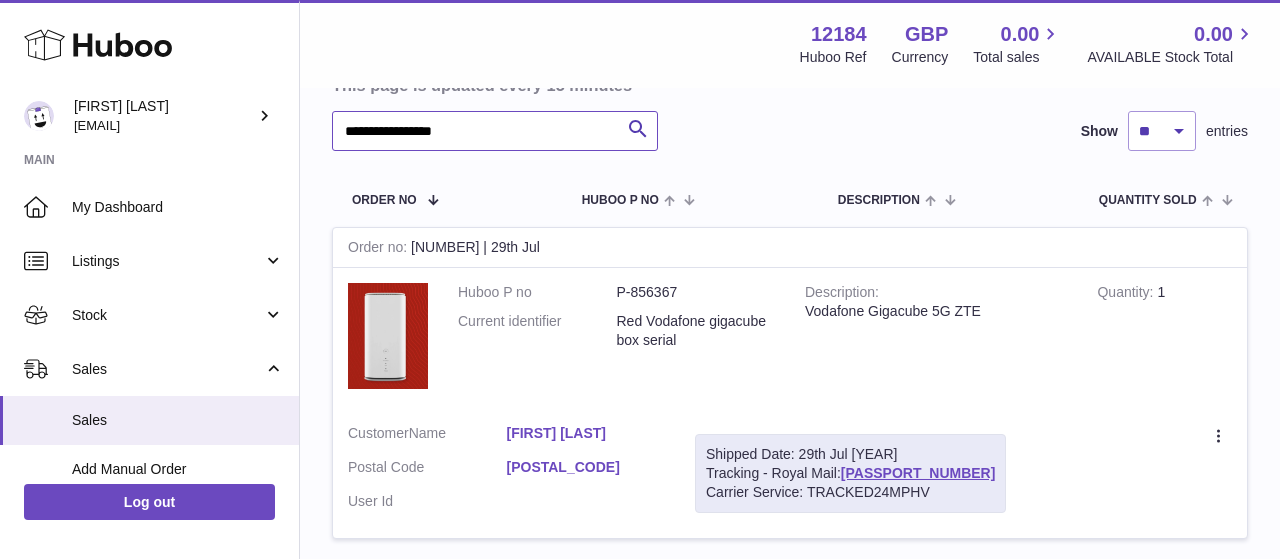 scroll, scrollTop: 0, scrollLeft: 0, axis: both 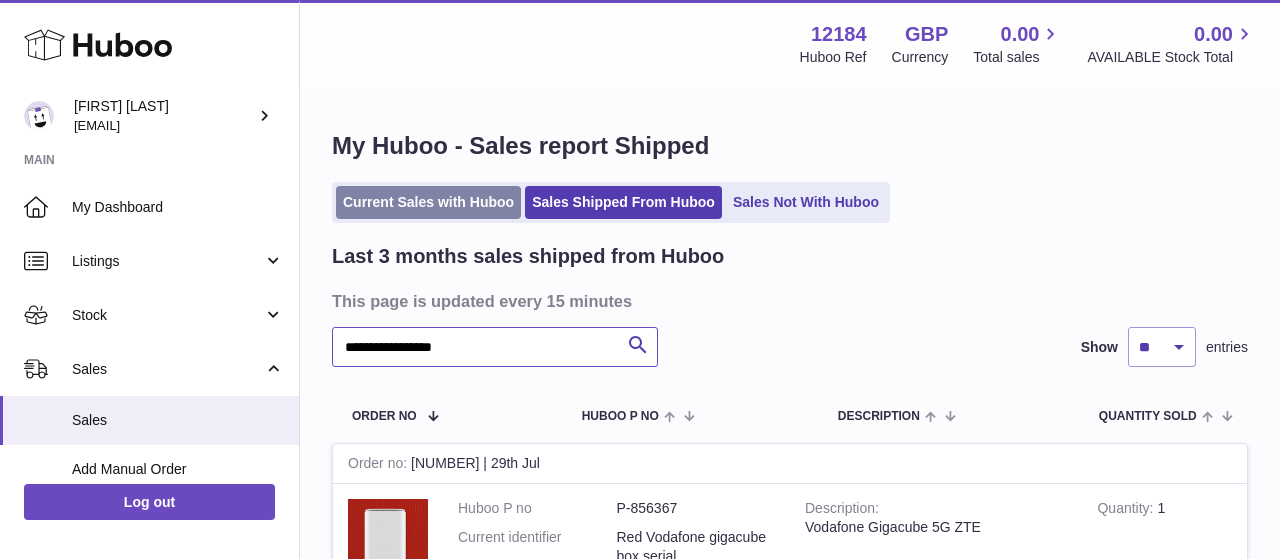 type on "**********" 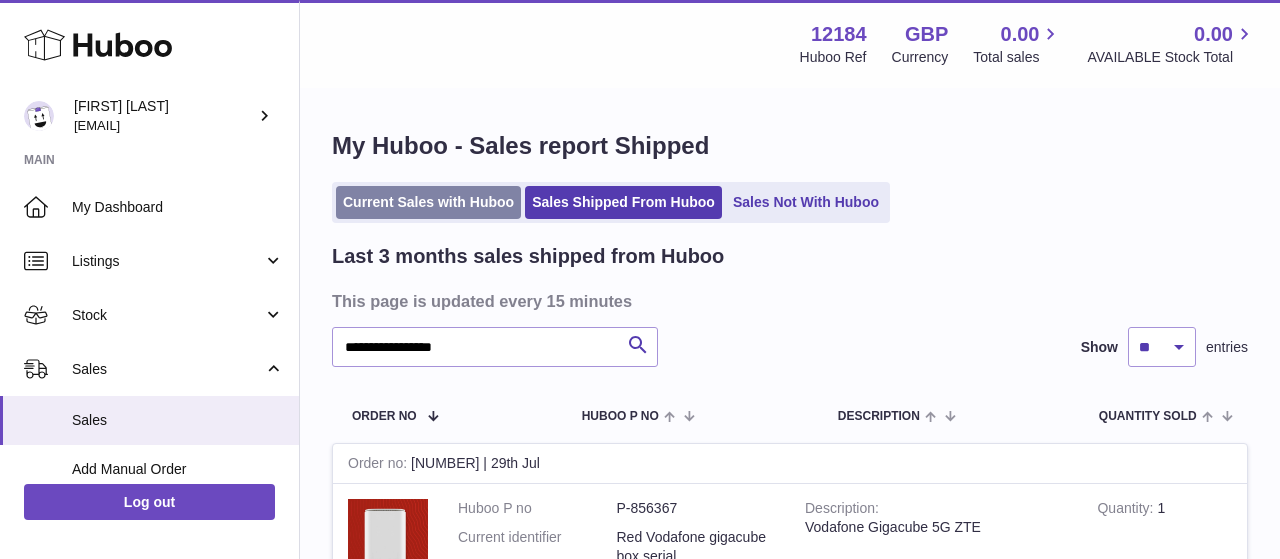 click on "Current Sales with Huboo" at bounding box center (428, 202) 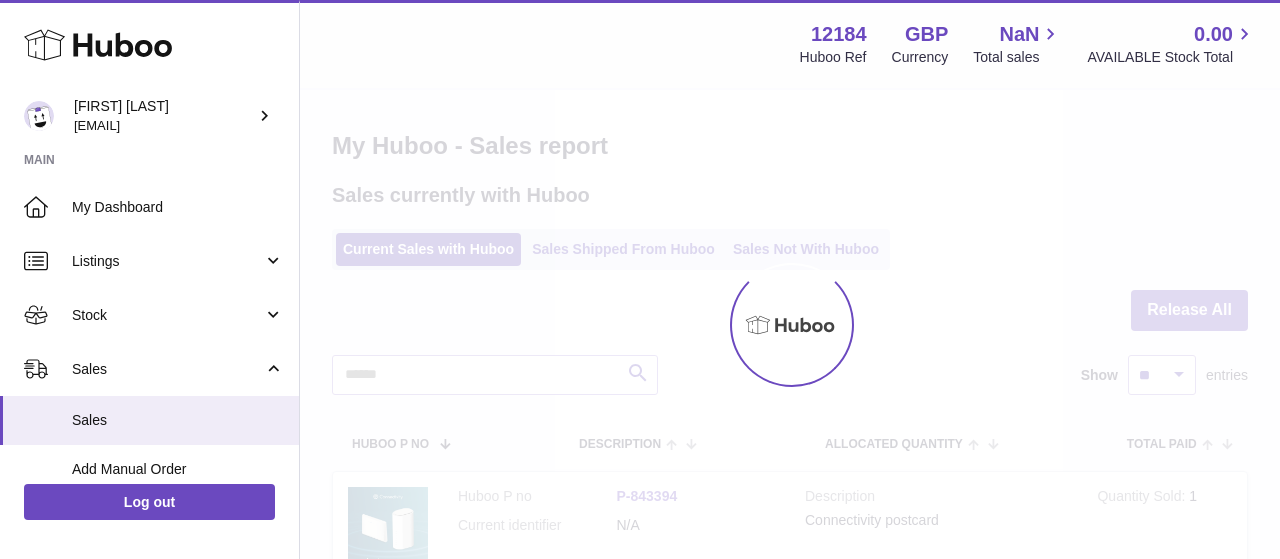 scroll, scrollTop: 0, scrollLeft: 0, axis: both 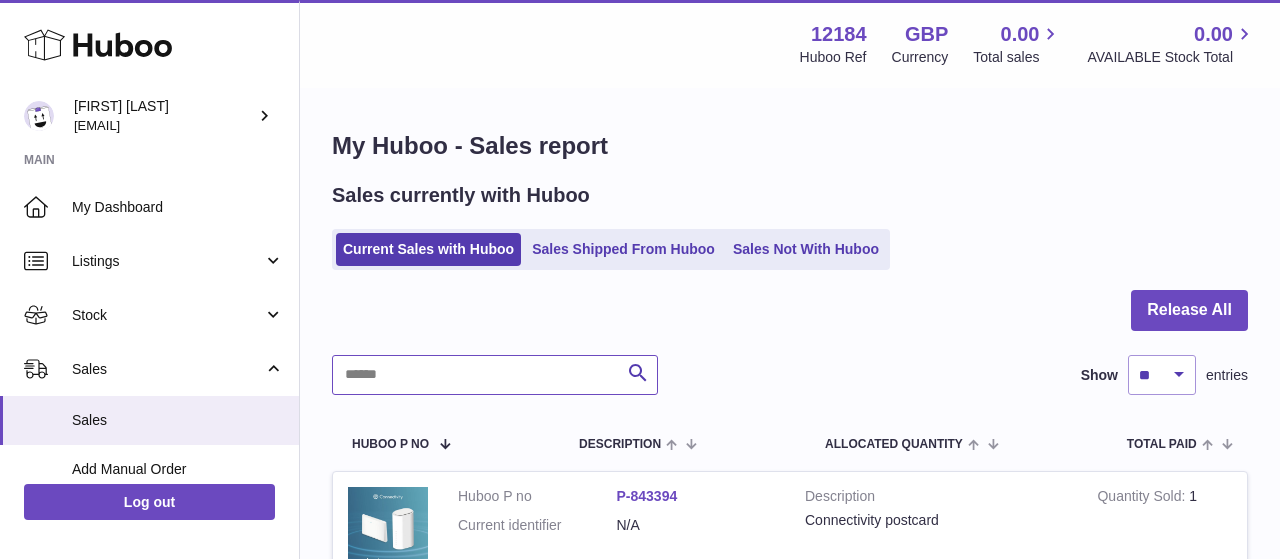 click at bounding box center (495, 375) 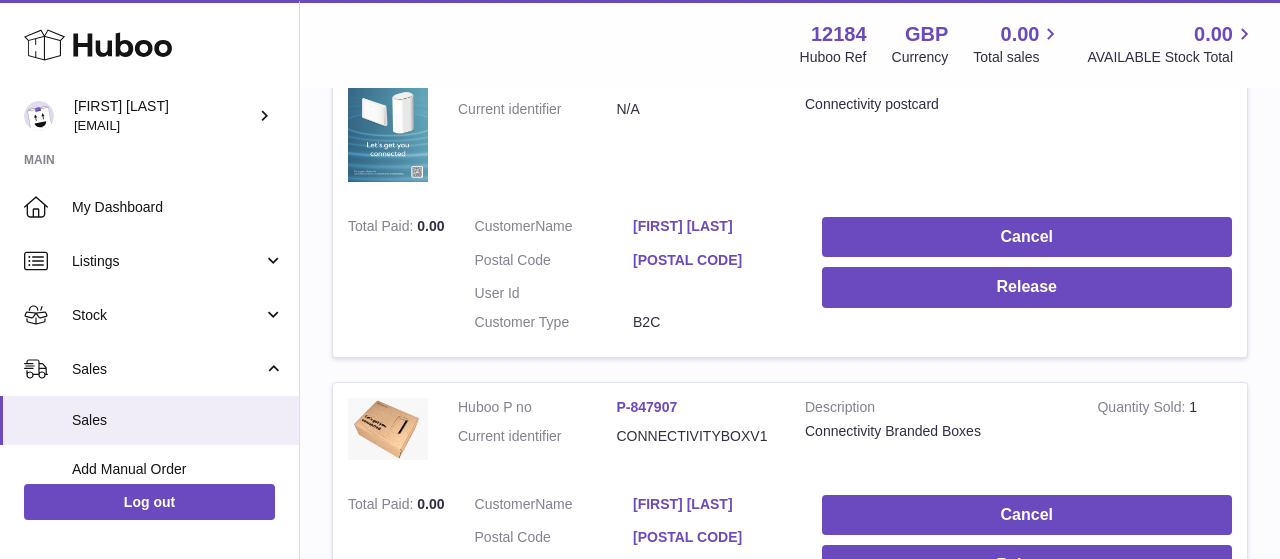 scroll, scrollTop: 0, scrollLeft: 0, axis: both 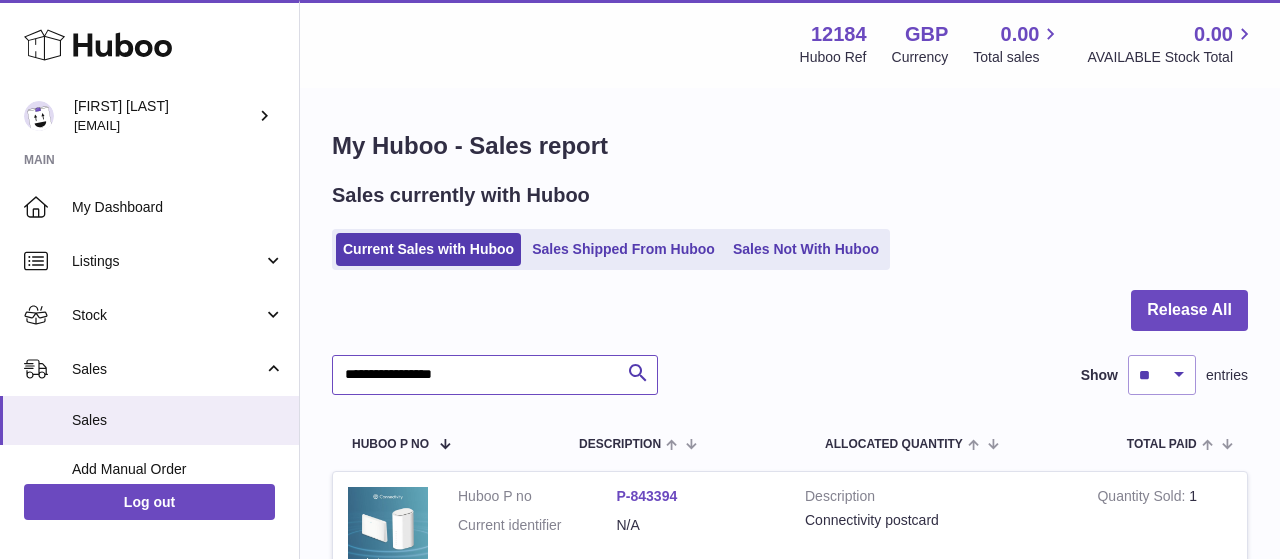 click on "**********" at bounding box center [495, 375] 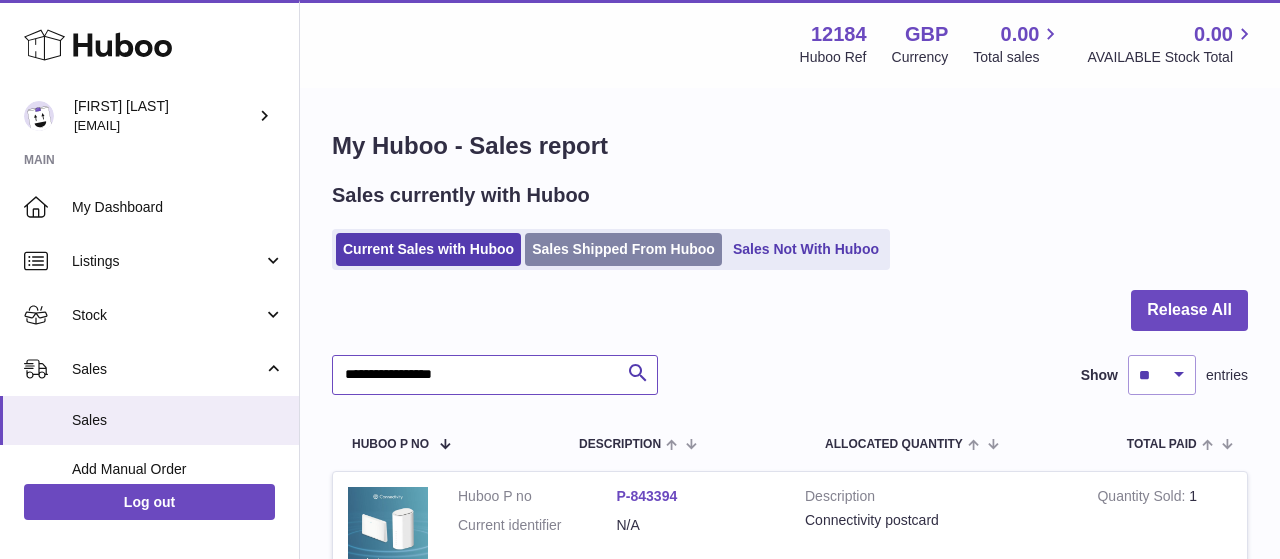 type on "**********" 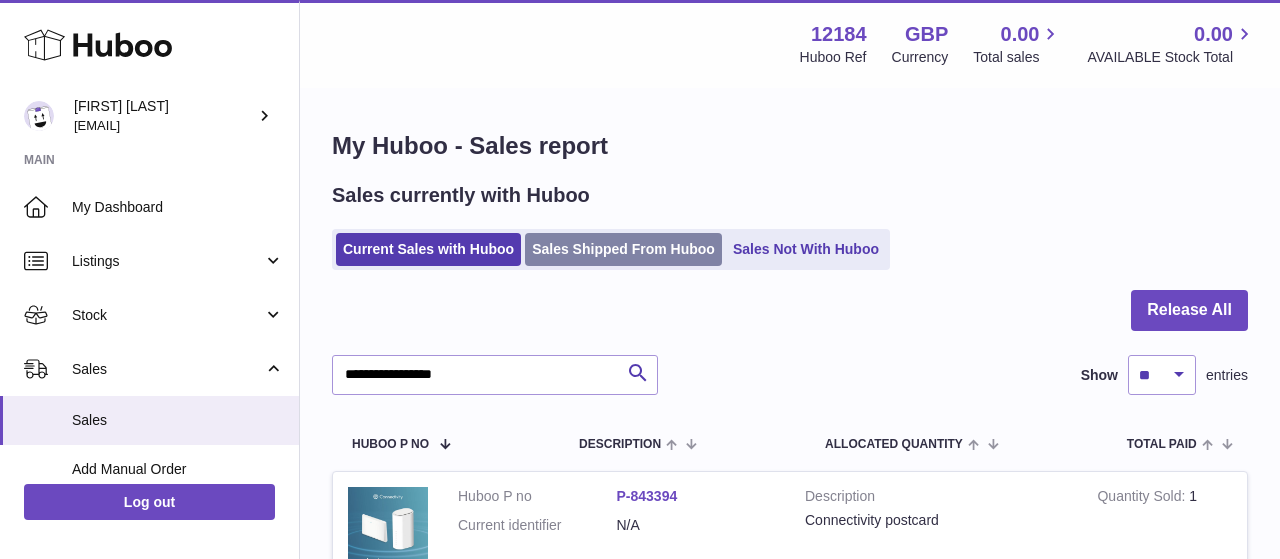 click on "Sales Shipped From Huboo" at bounding box center (623, 249) 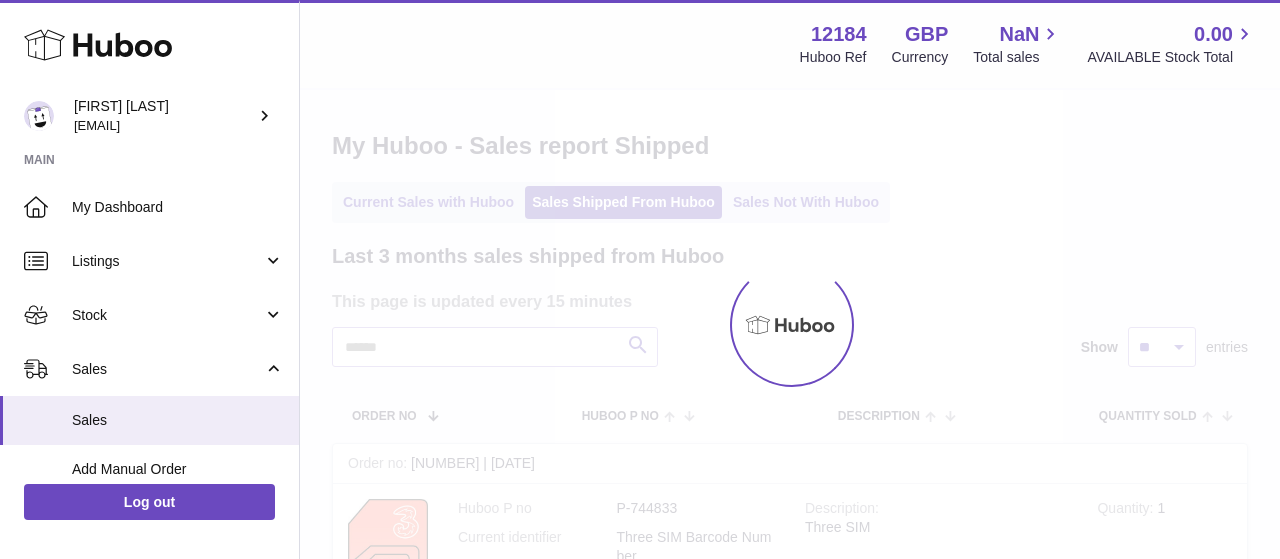 scroll, scrollTop: 0, scrollLeft: 0, axis: both 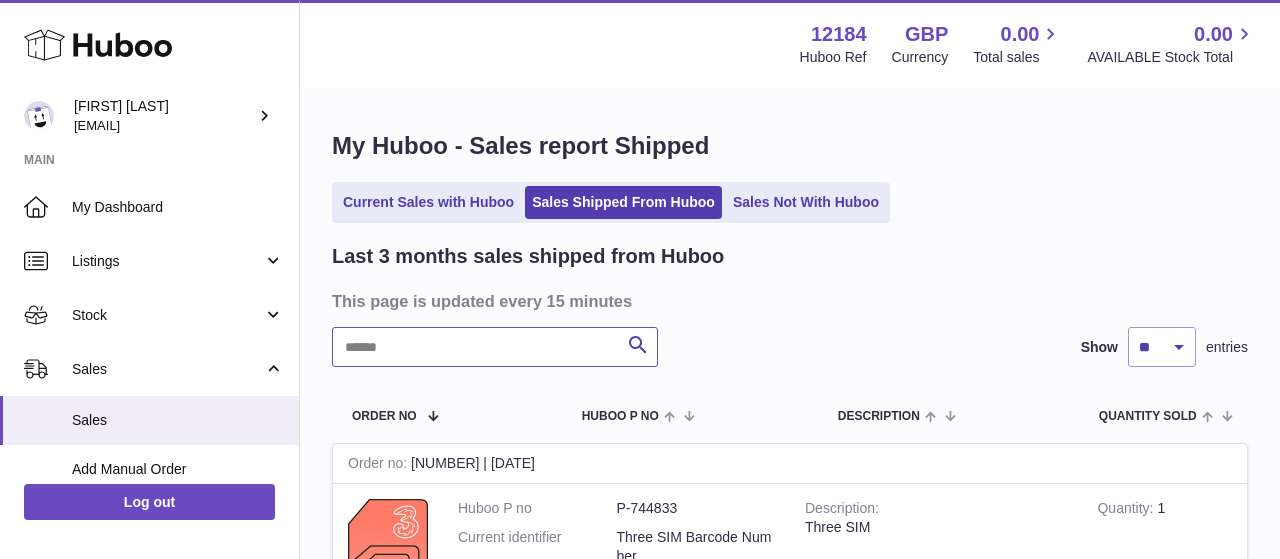 click at bounding box center (495, 347) 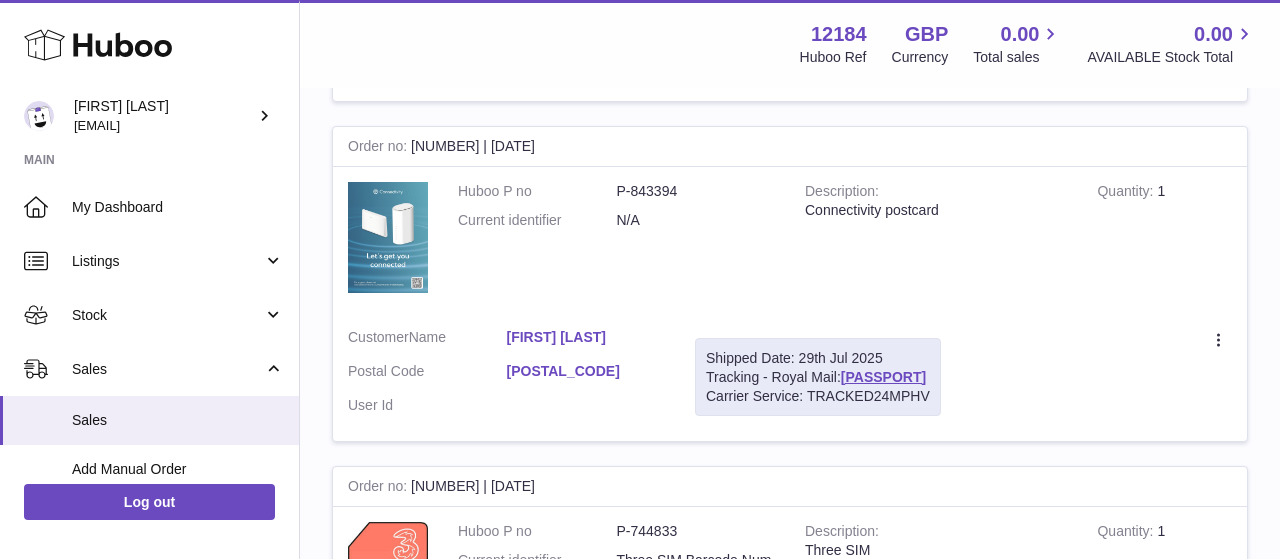 scroll, scrollTop: 1256, scrollLeft: 0, axis: vertical 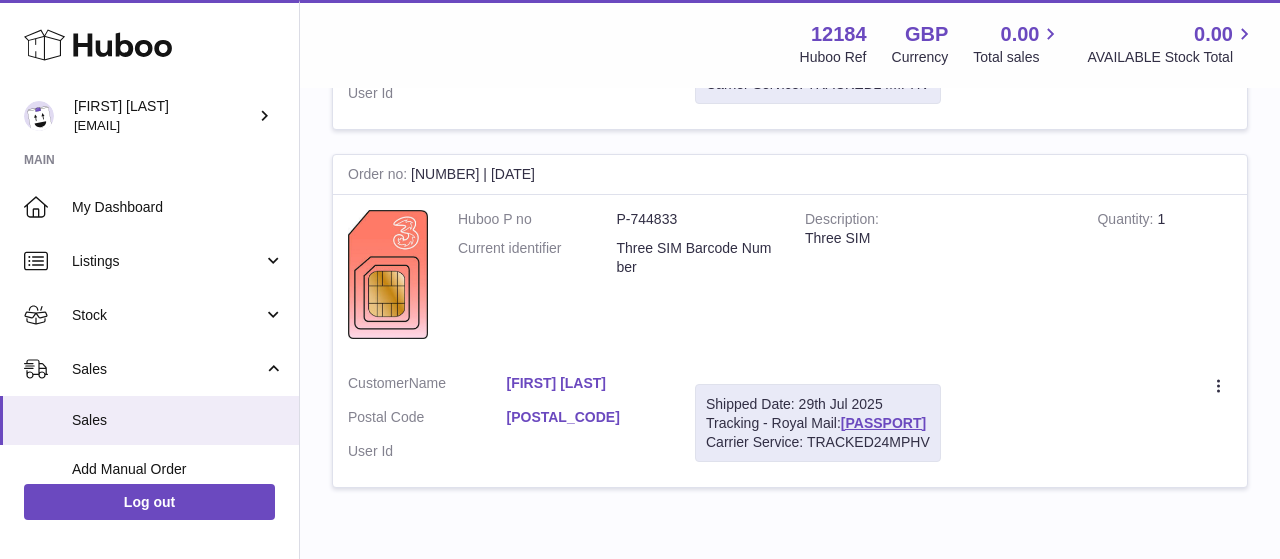 type on "**********" 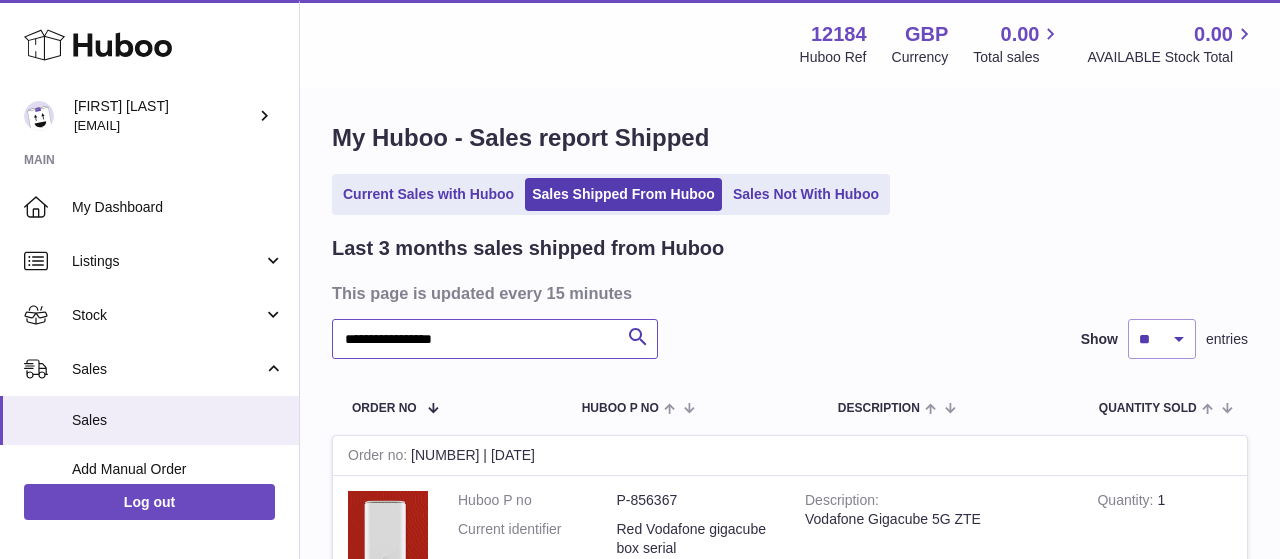 scroll, scrollTop: 0, scrollLeft: 0, axis: both 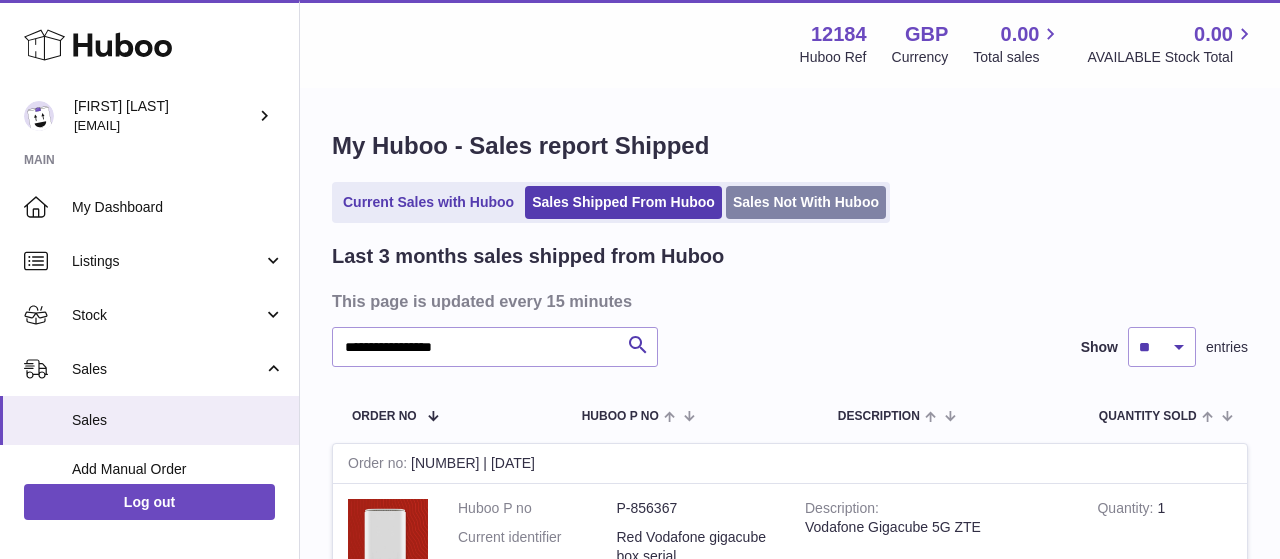 click on "Sales Not With Huboo" at bounding box center [806, 202] 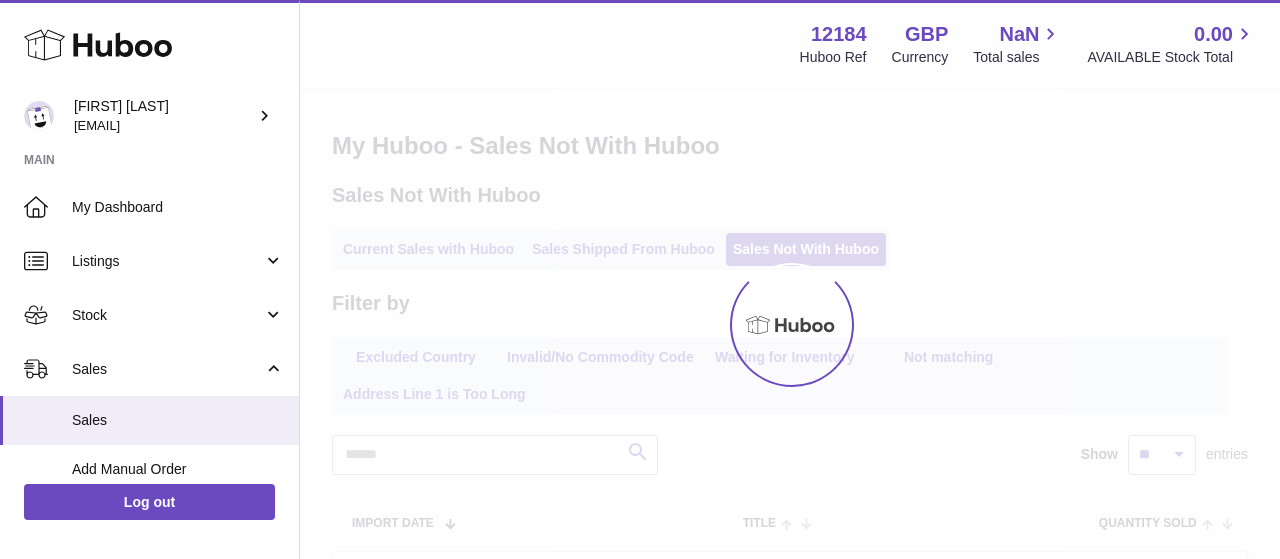 scroll, scrollTop: 0, scrollLeft: 0, axis: both 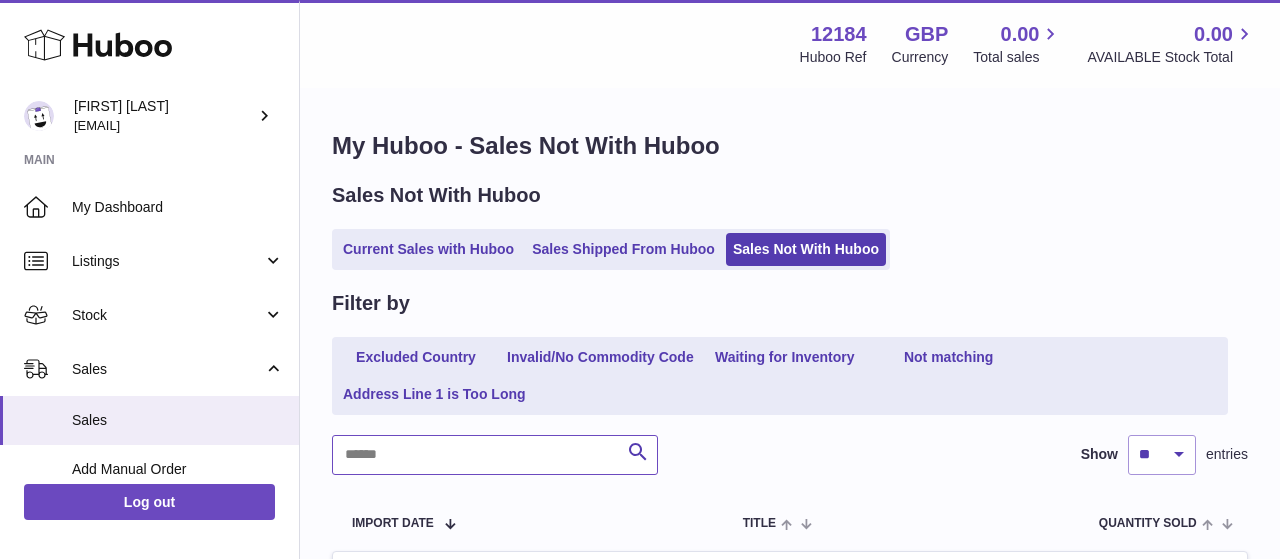 click at bounding box center (495, 455) 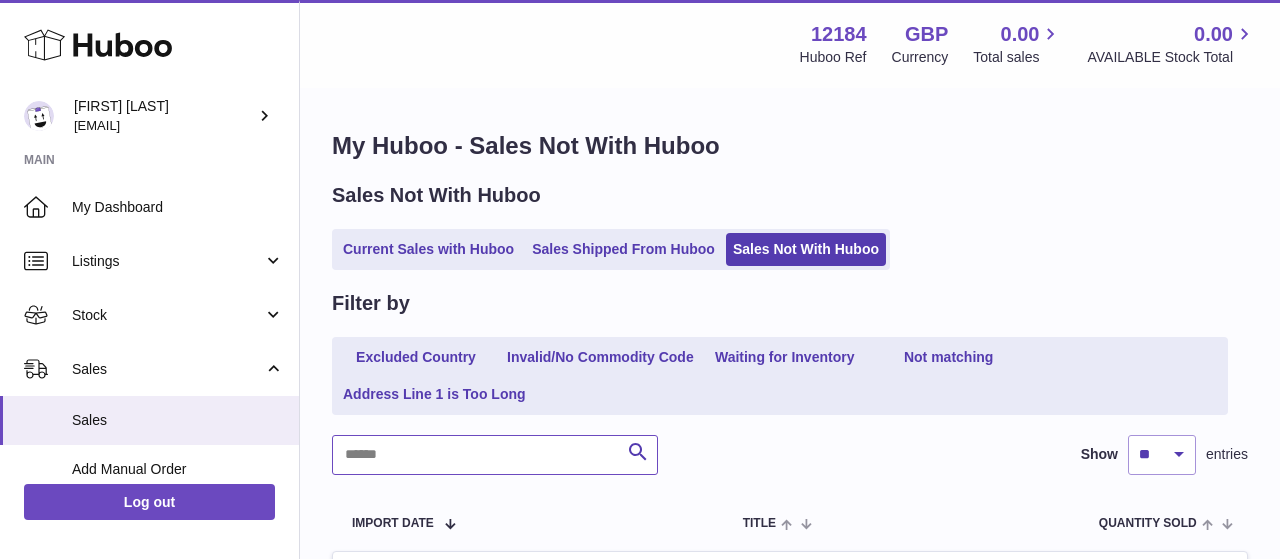 paste on "**********" 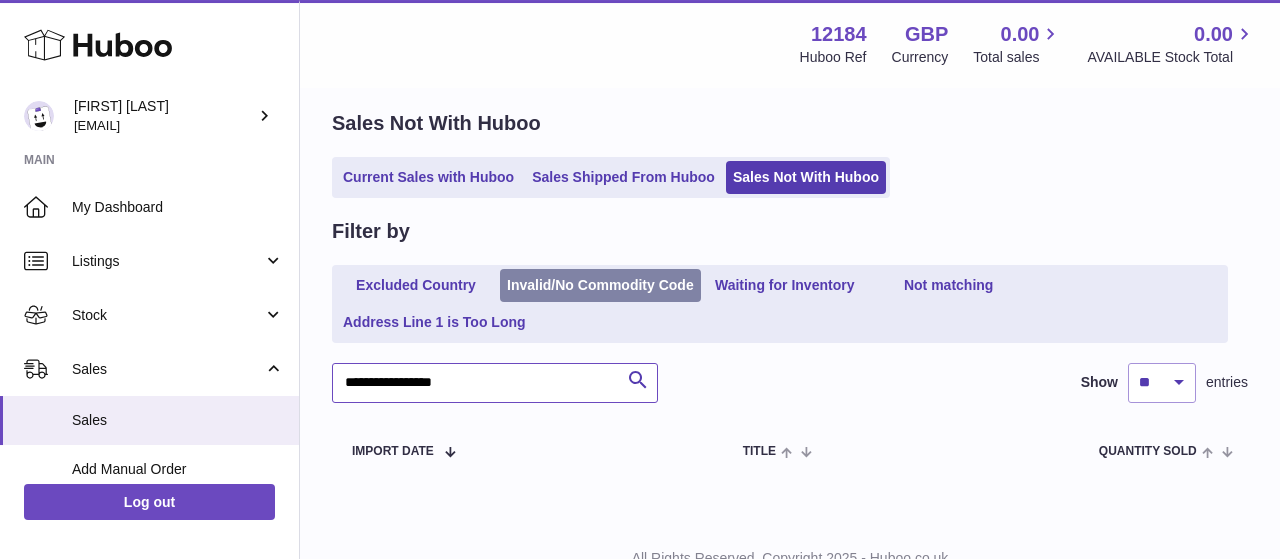scroll, scrollTop: 0, scrollLeft: 0, axis: both 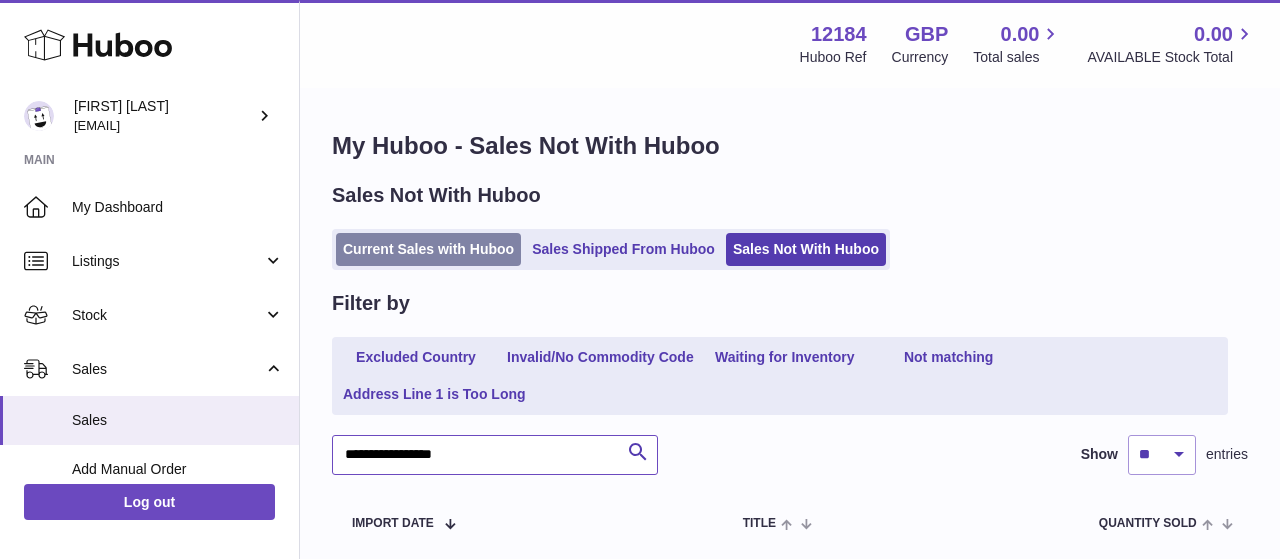 type on "**********" 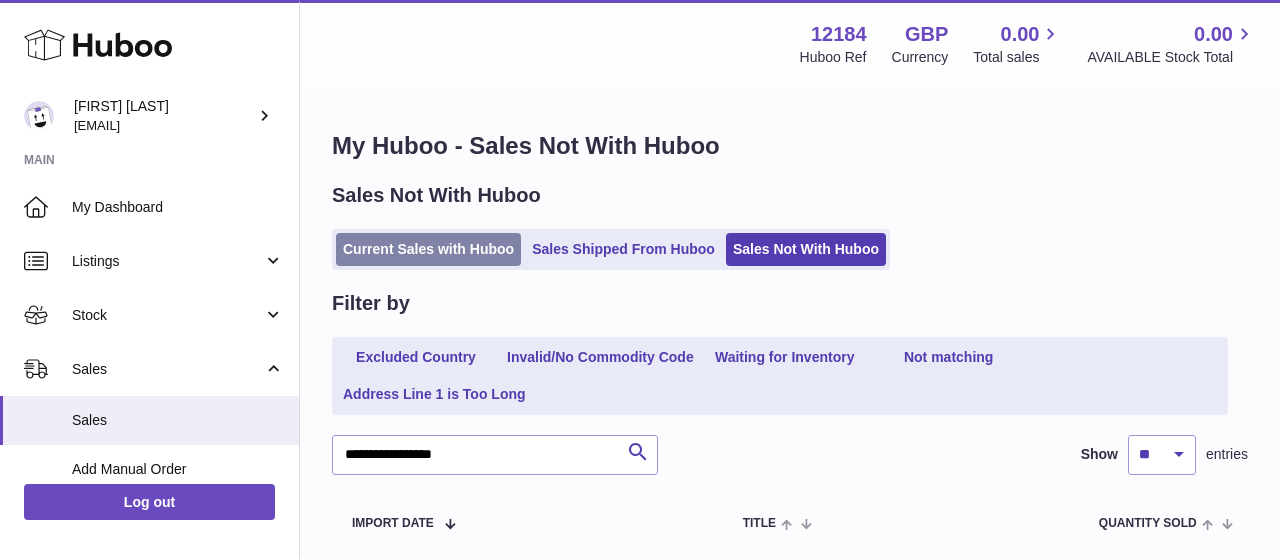 click on "Current Sales with Huboo" at bounding box center [428, 249] 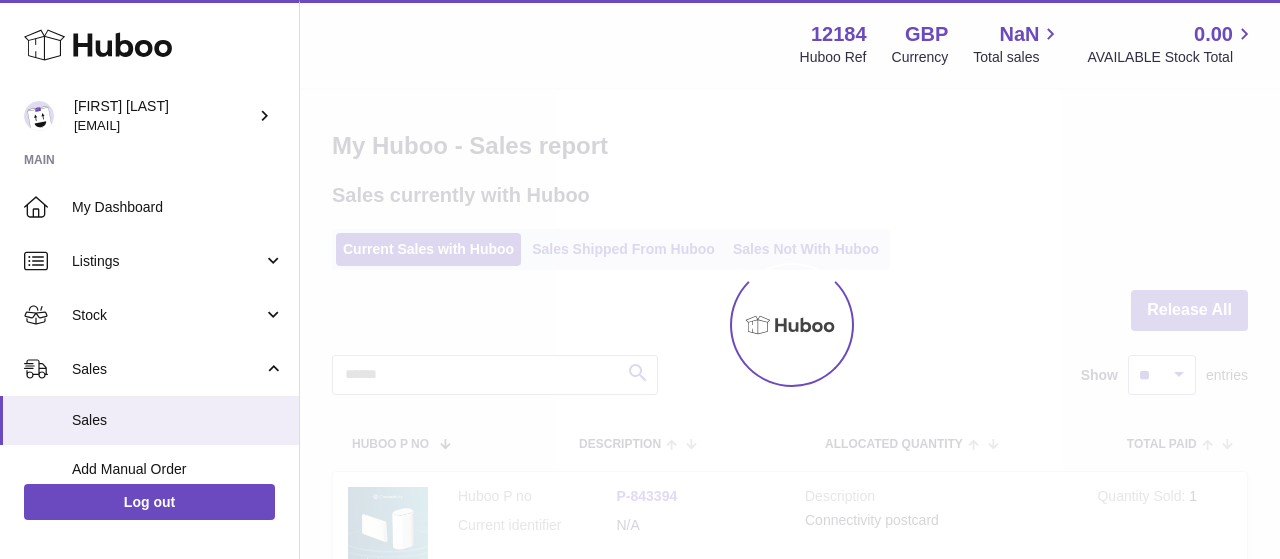 scroll, scrollTop: 0, scrollLeft: 0, axis: both 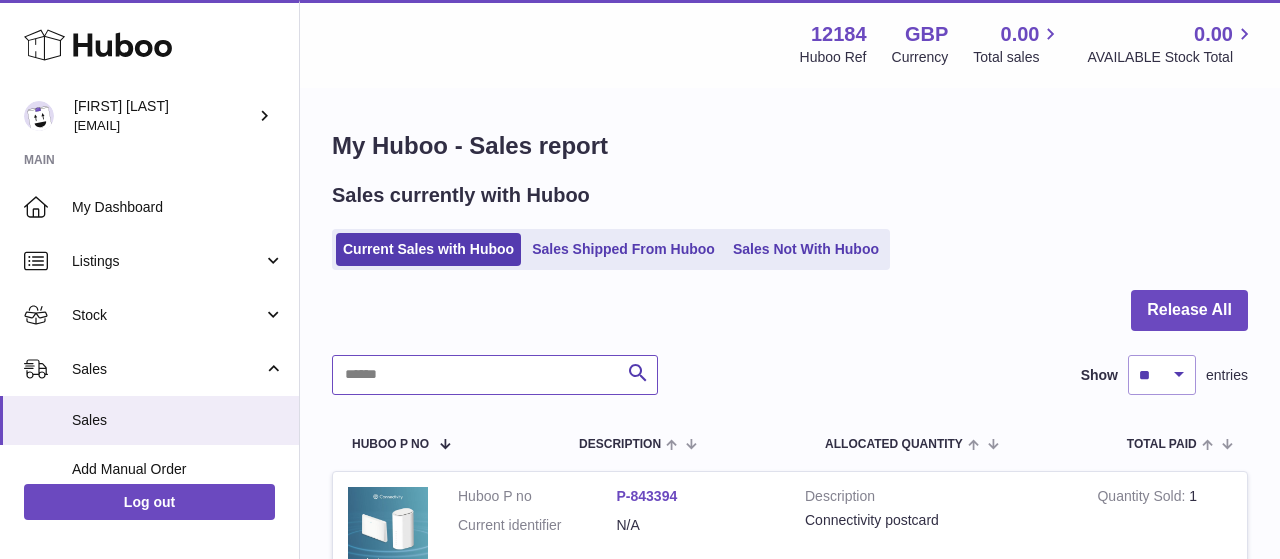 click at bounding box center [495, 375] 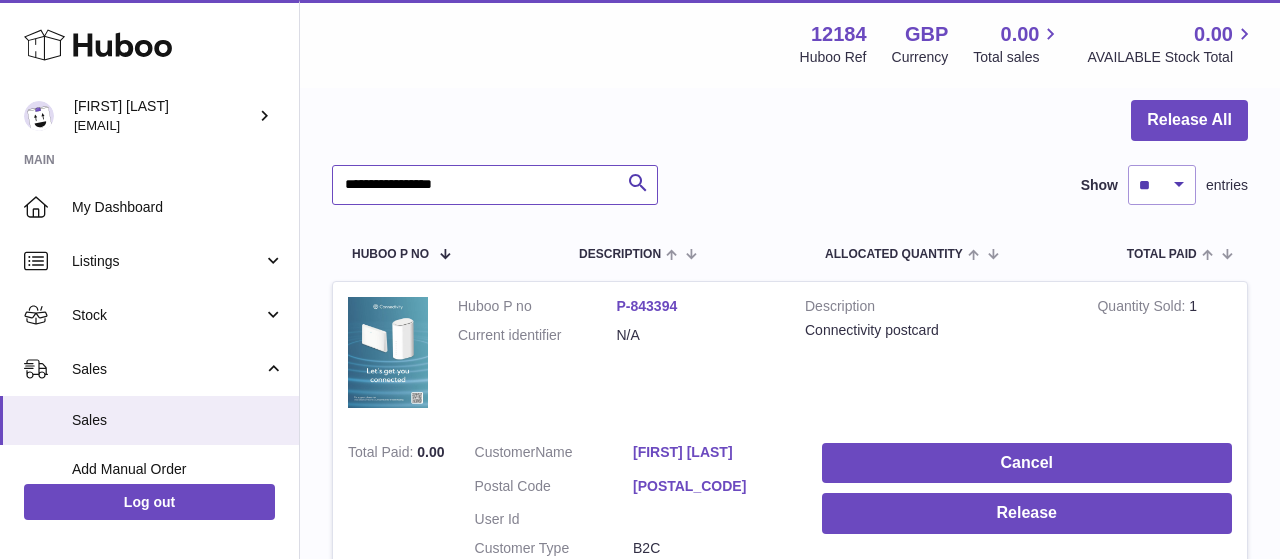 scroll, scrollTop: 294, scrollLeft: 0, axis: vertical 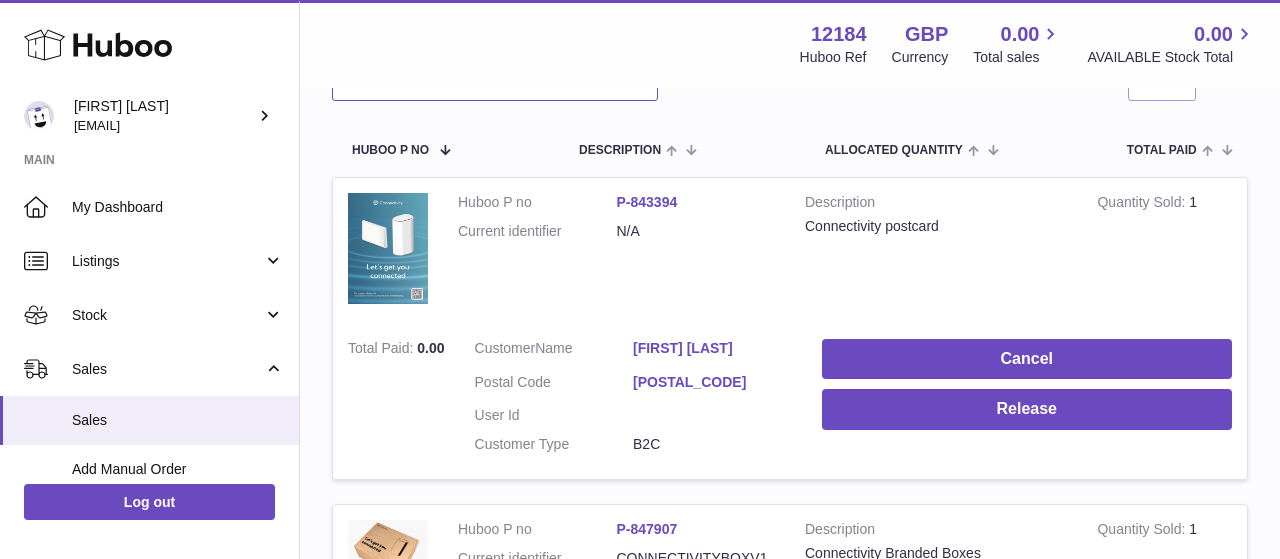 type on "**********" 